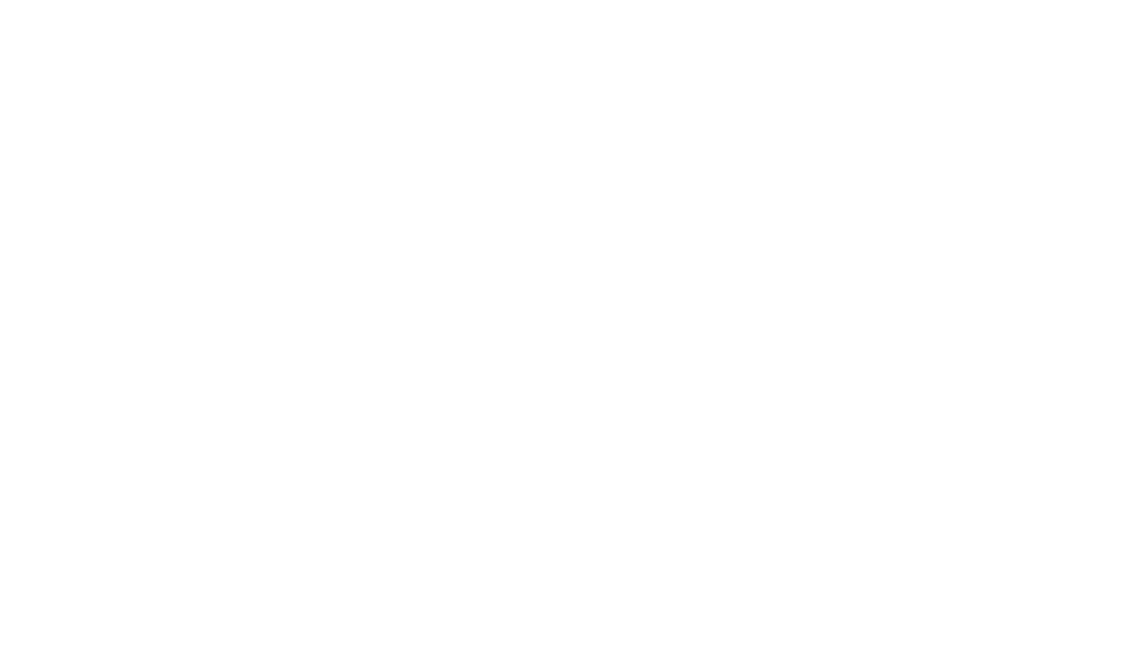 scroll, scrollTop: 0, scrollLeft: 0, axis: both 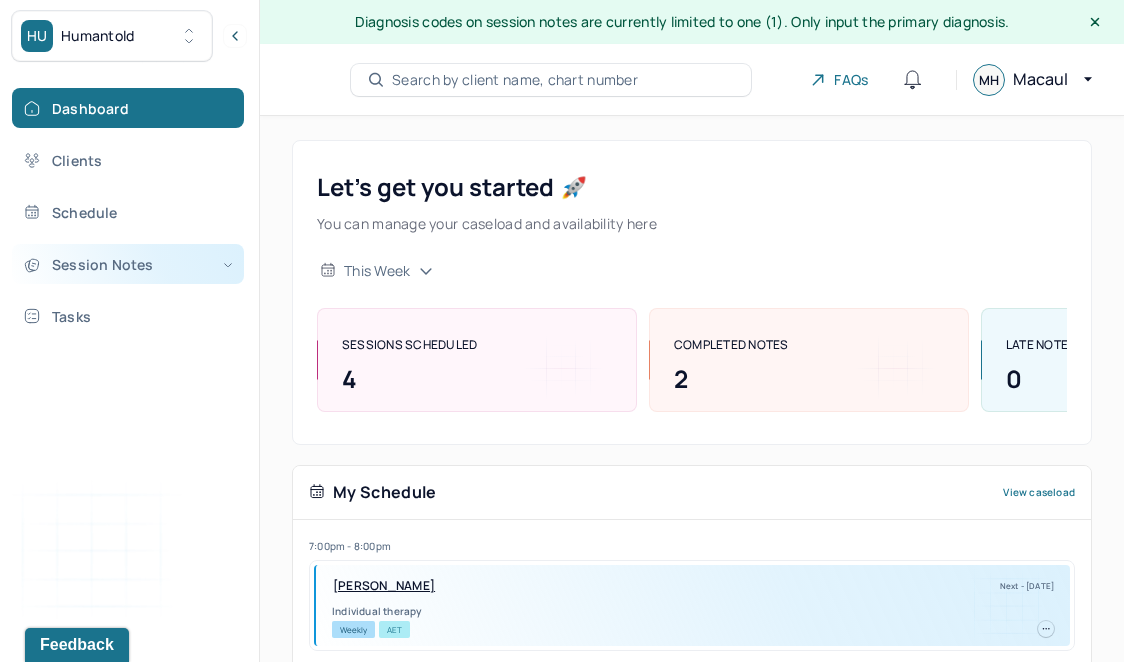click on "Session Notes" at bounding box center [128, 264] 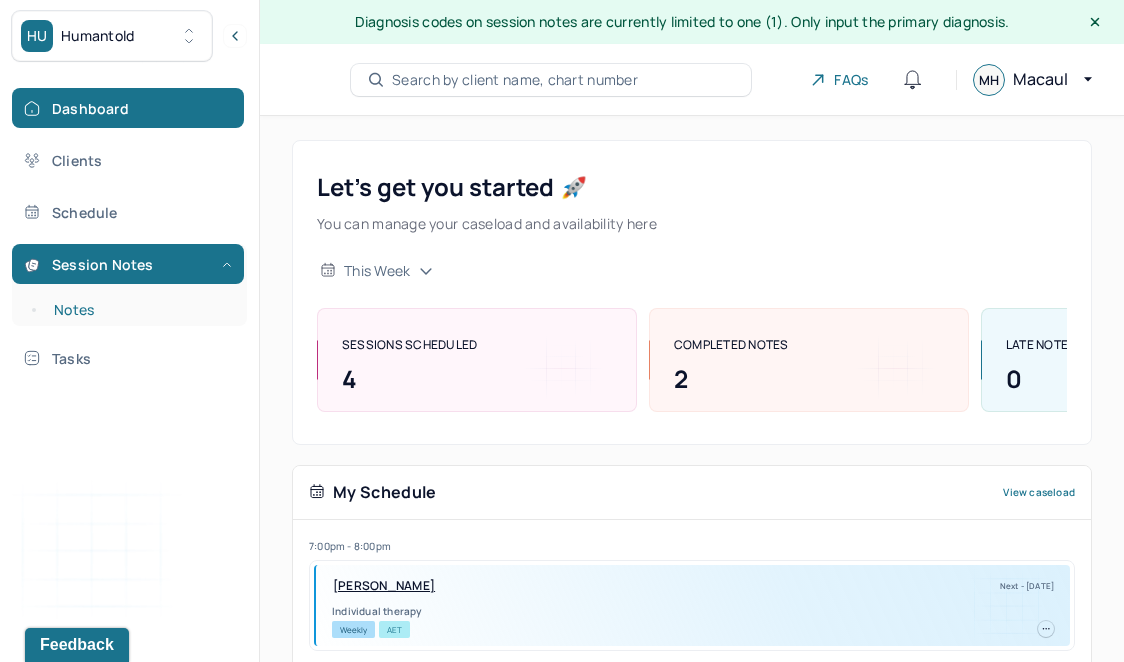 click on "Notes" at bounding box center (139, 310) 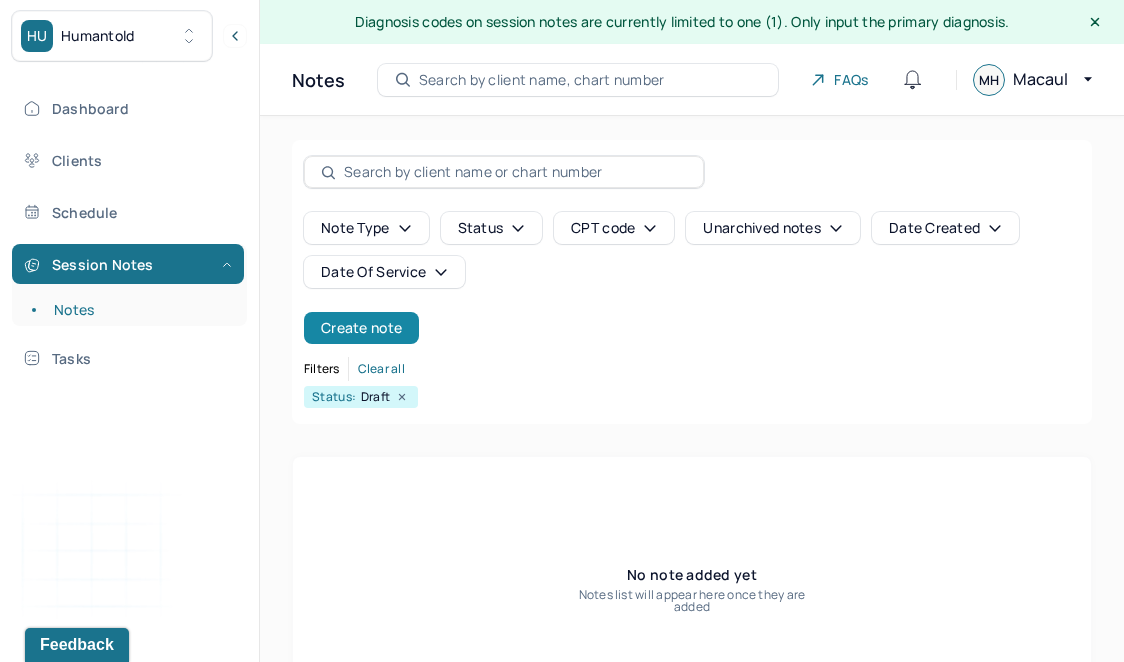 click on "Create note" at bounding box center [361, 328] 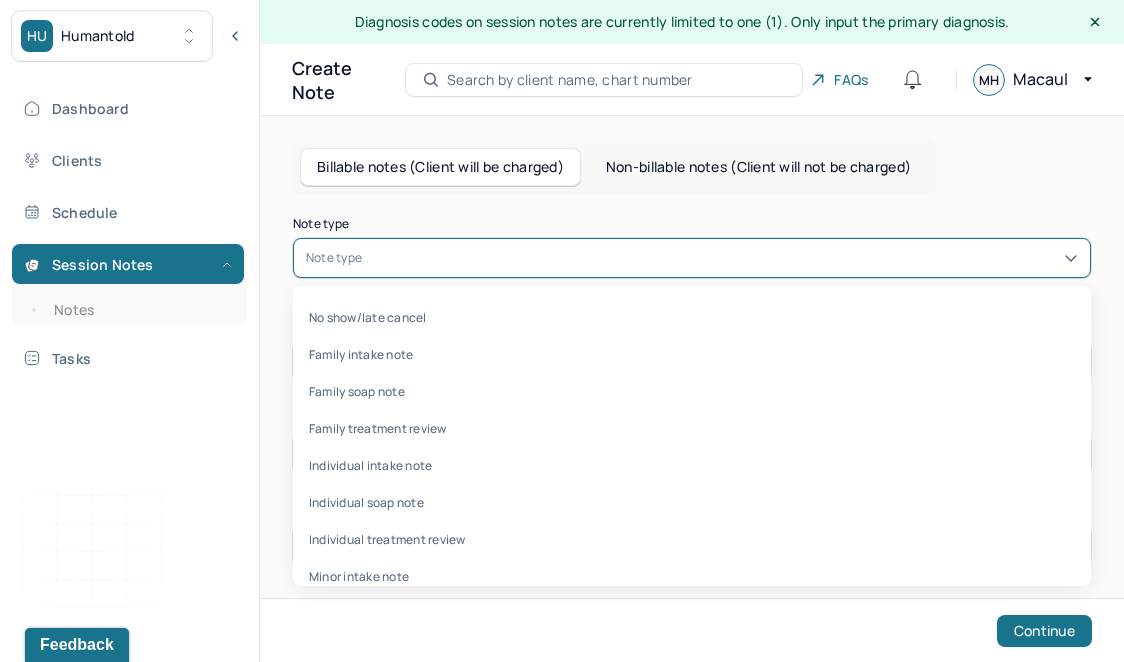 click on "Note type" at bounding box center (692, 258) 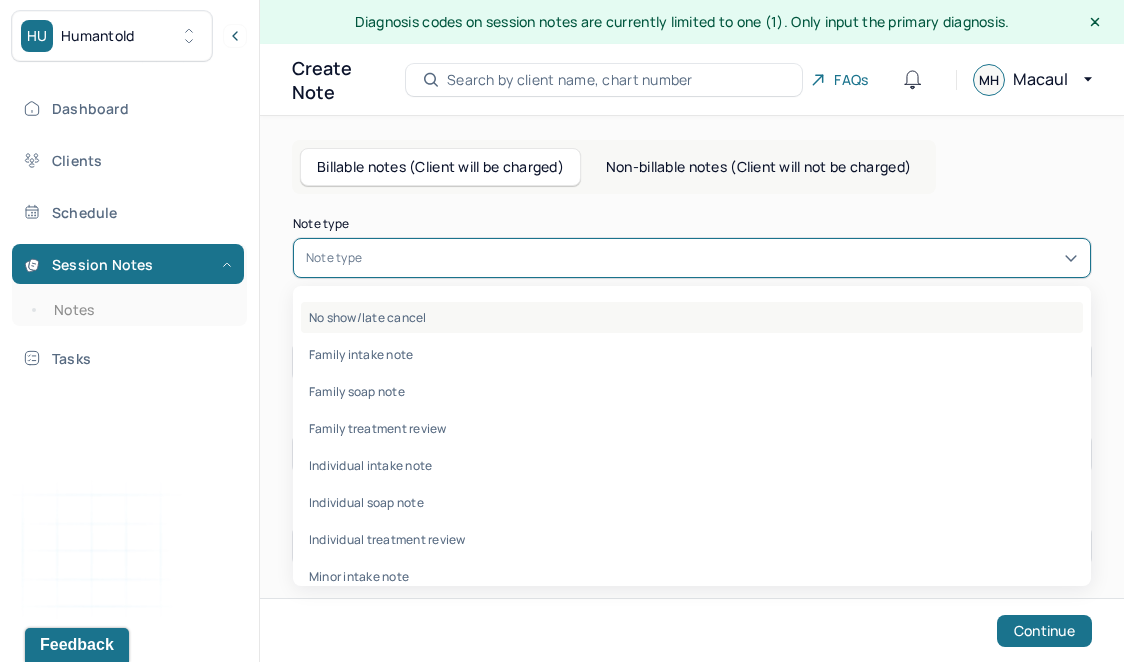 click on "No show/late cancel" at bounding box center [692, 317] 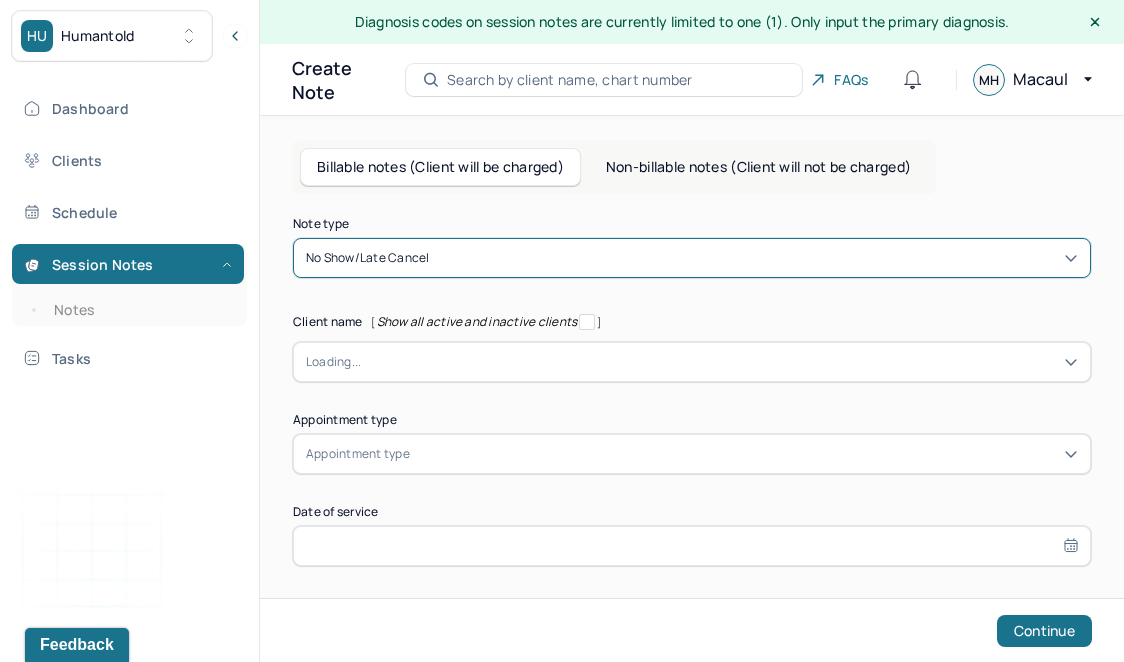 click at bounding box center (719, 362) 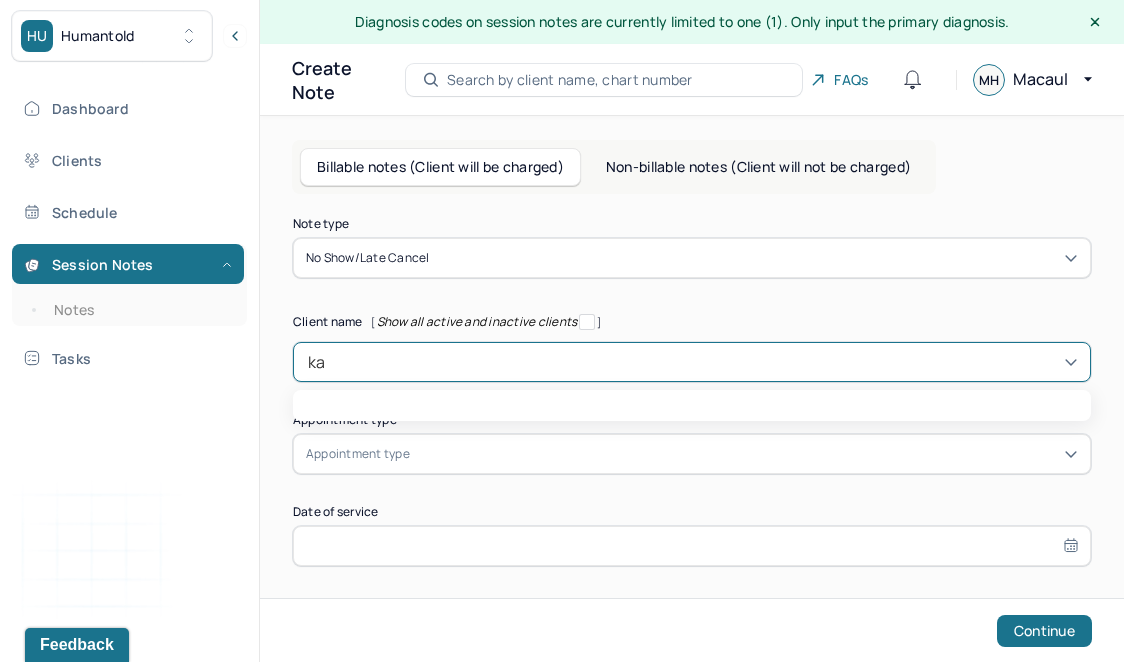 type on "[PERSON_NAME]" 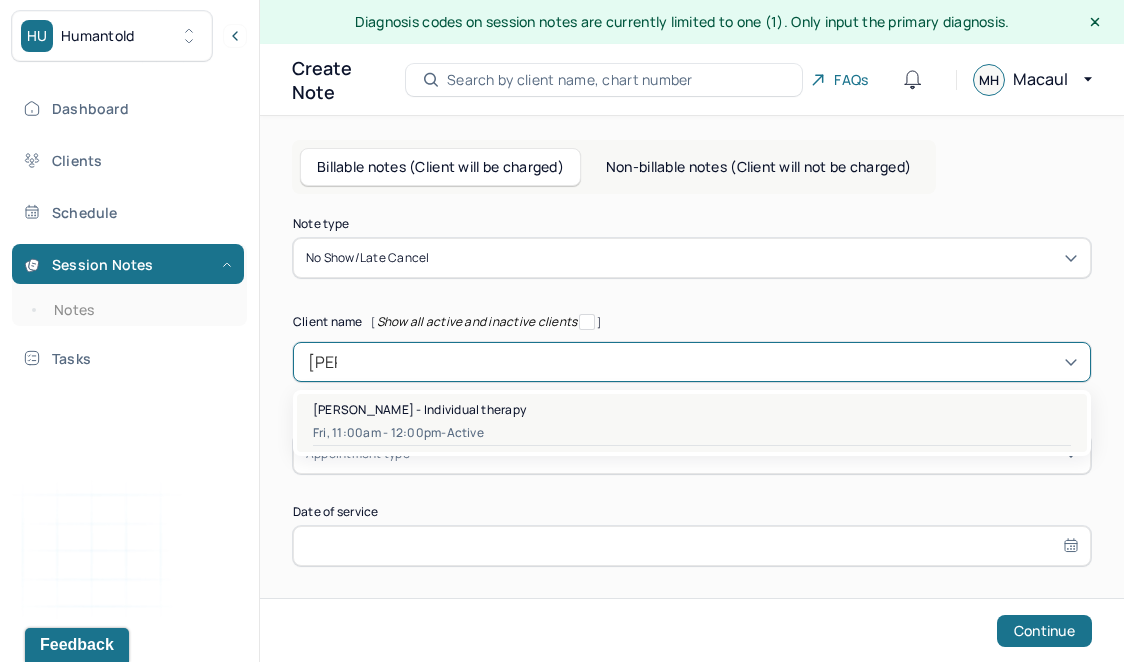 click on "[PERSON_NAME] - Individual therapy Fri, 11:00am - 12:00pm  -  active" at bounding box center [692, 423] 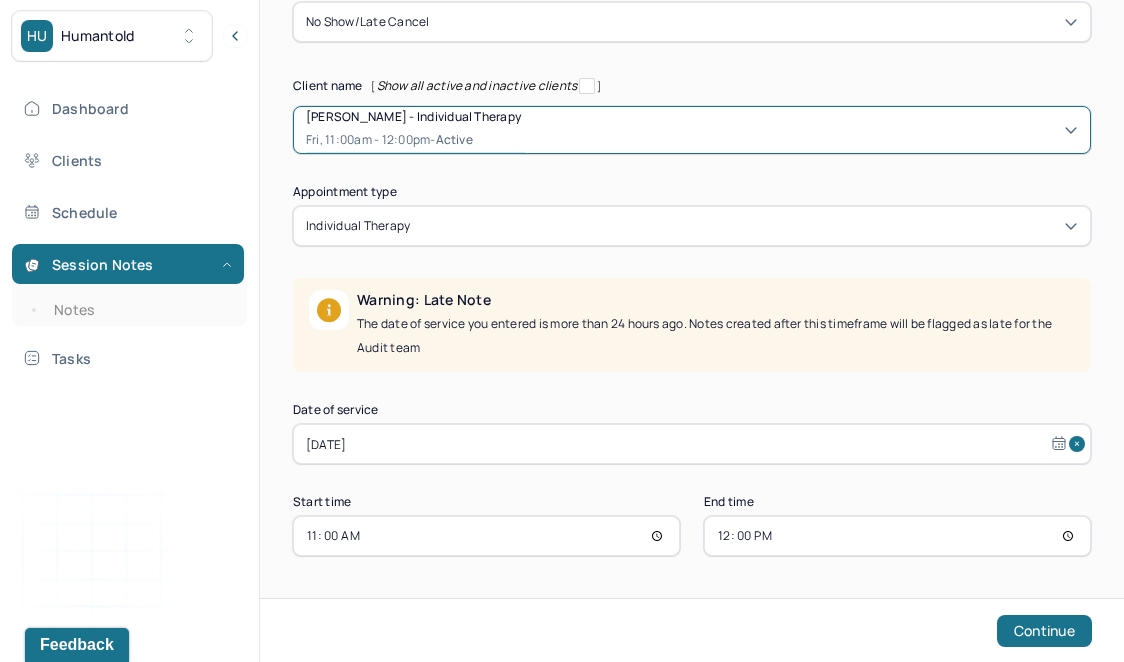 scroll, scrollTop: 236, scrollLeft: 0, axis: vertical 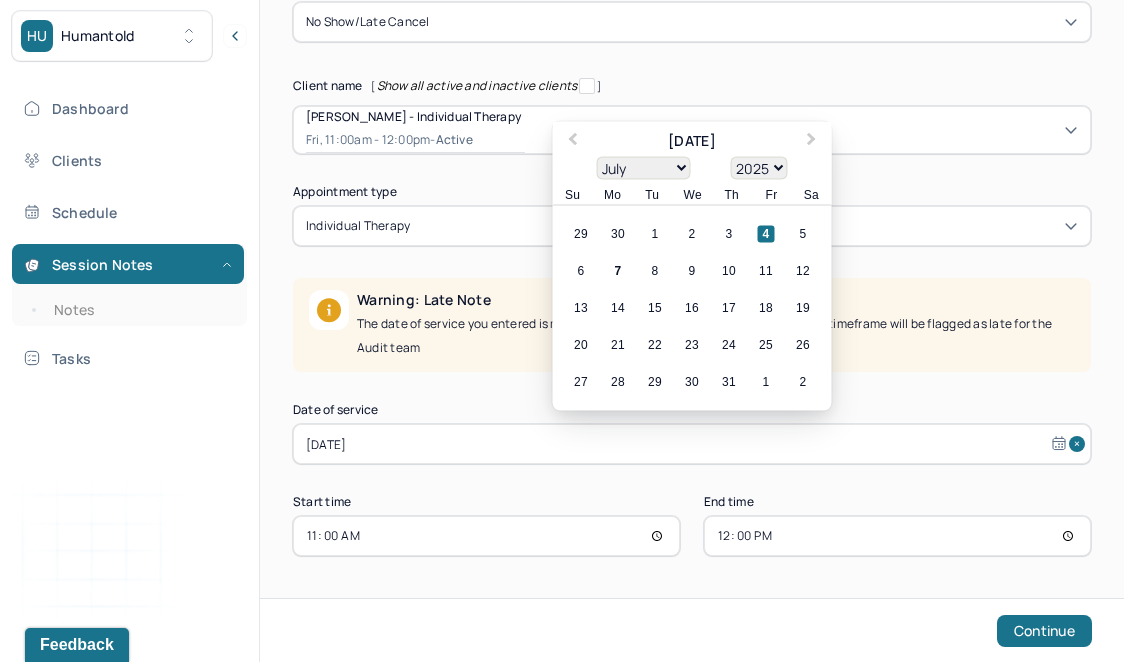 click on "[DATE]" at bounding box center (692, 444) 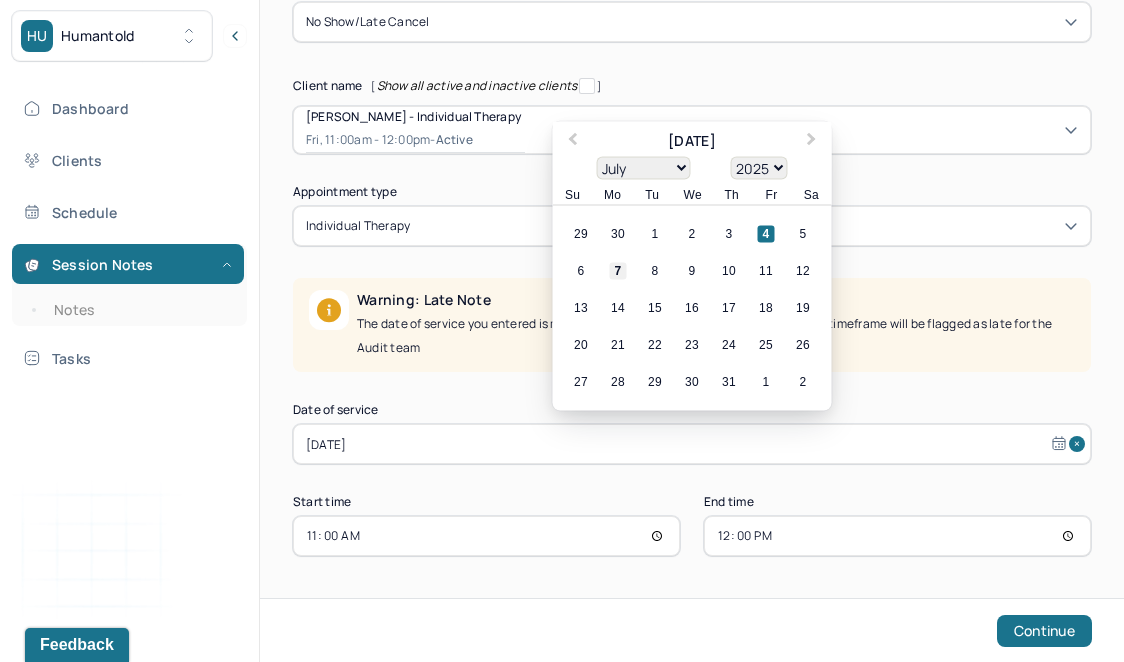 click on "7" at bounding box center (618, 271) 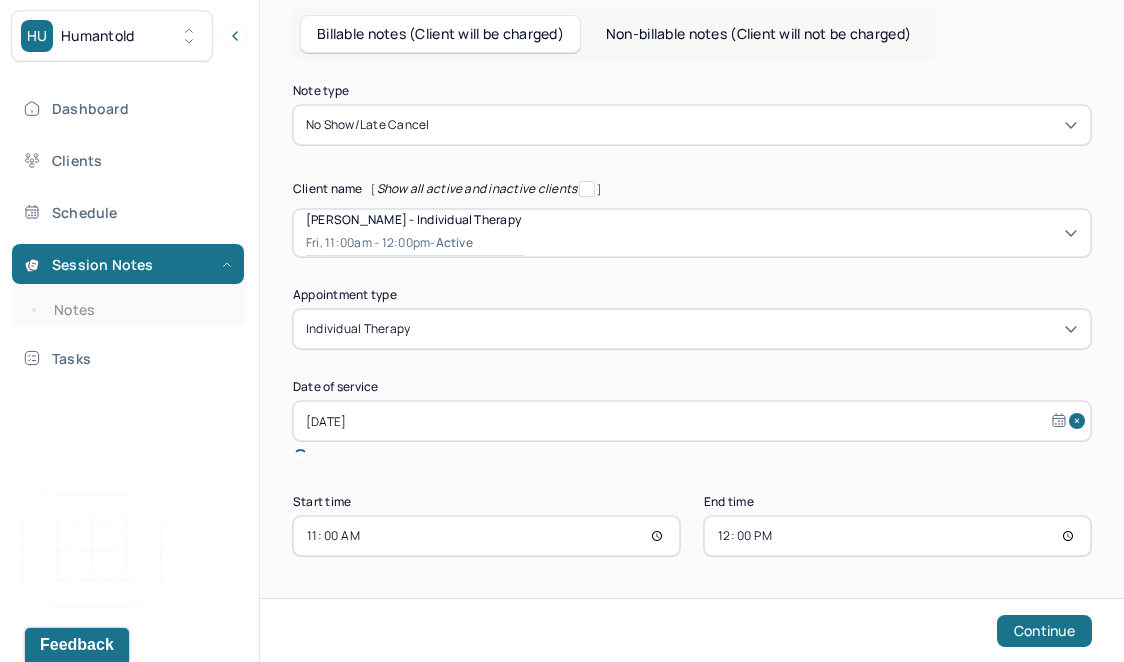 type on "[DATE]" 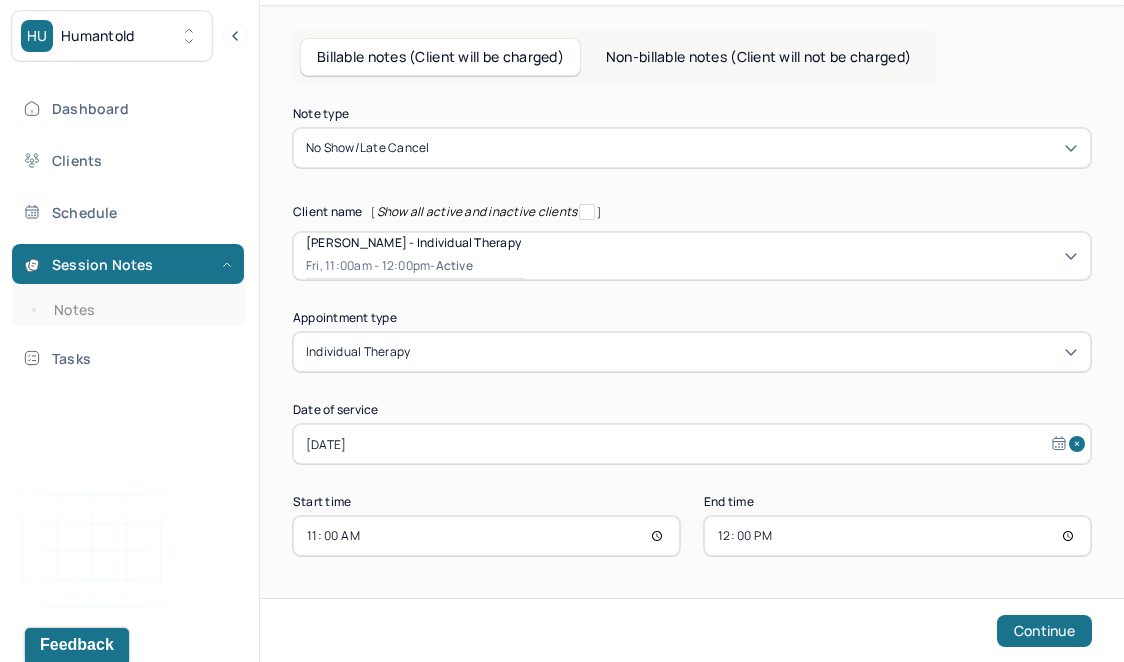 click on "11:00" at bounding box center (486, 536) 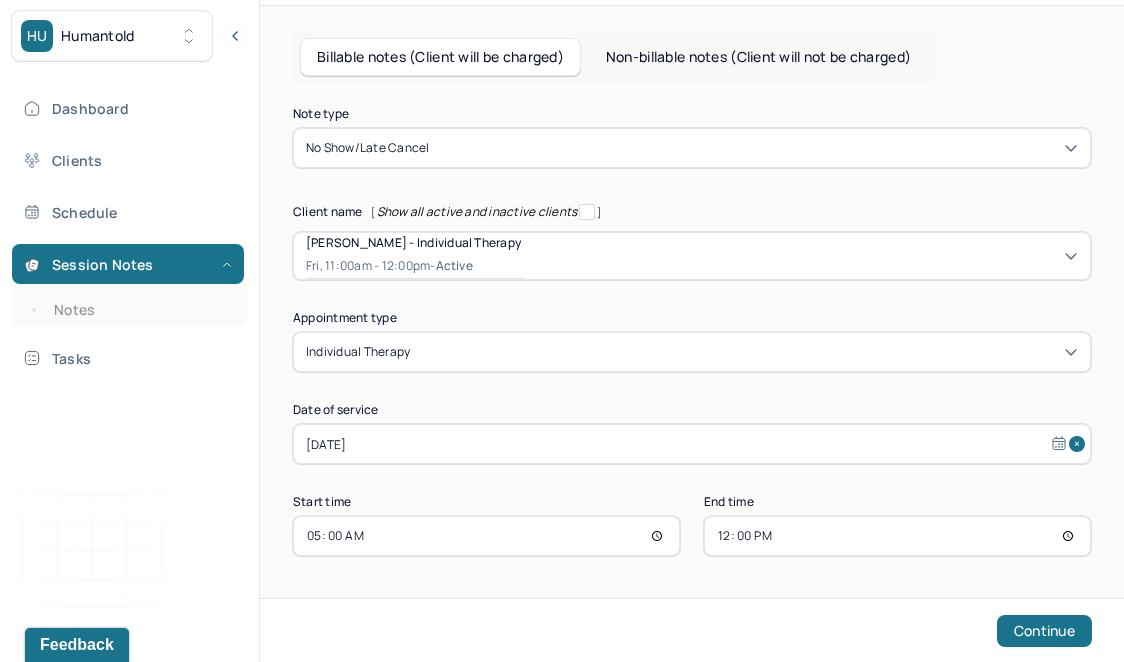 type on "05:00" 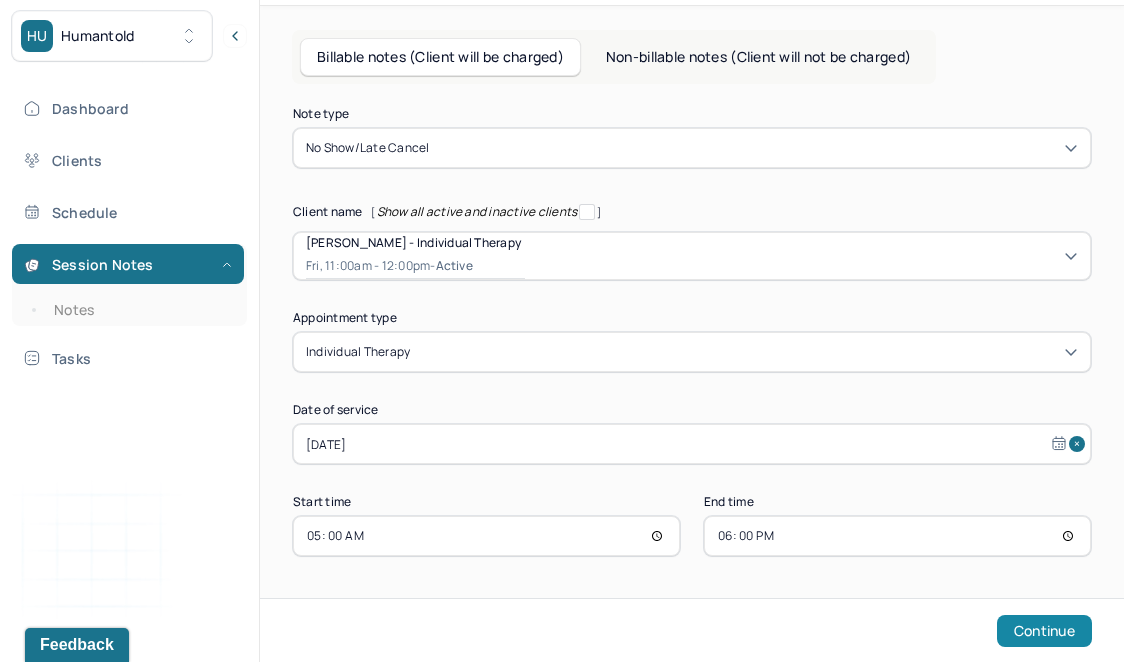 type on "18:00" 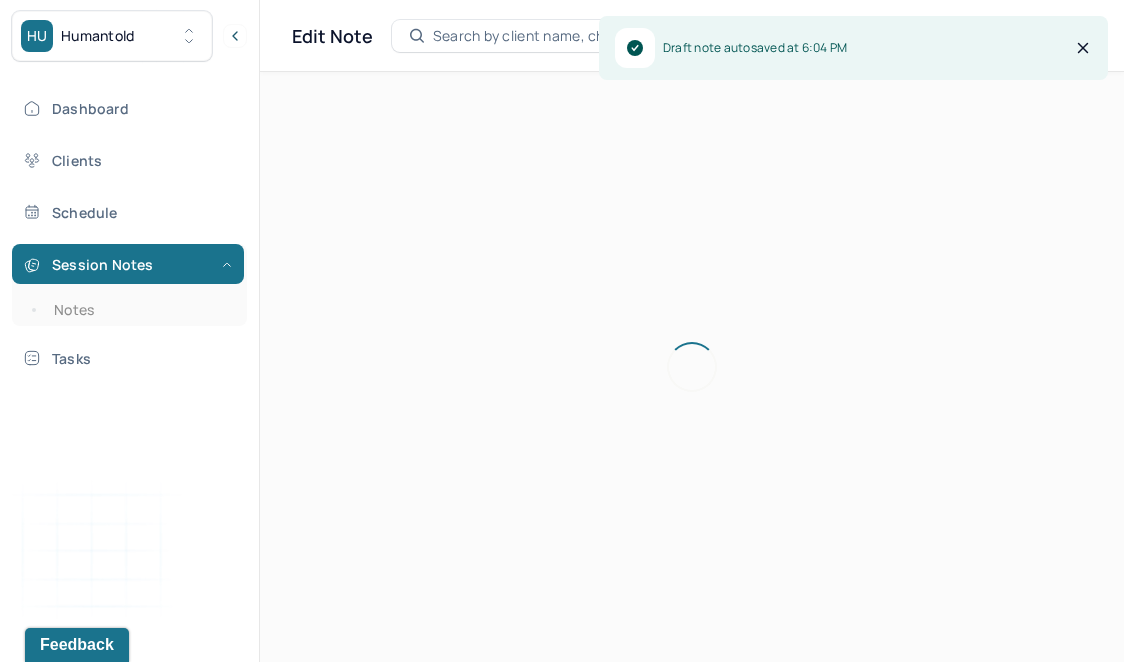 scroll, scrollTop: 36, scrollLeft: 0, axis: vertical 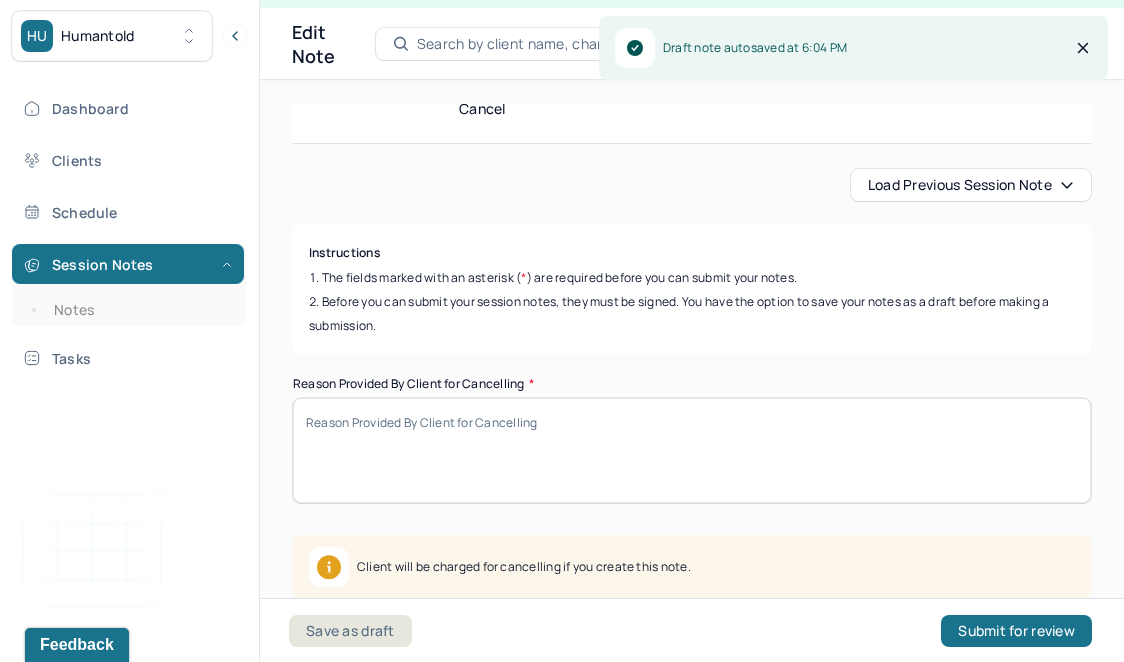 click on "Reason Provided By Client for Cancelling *" at bounding box center (692, 450) 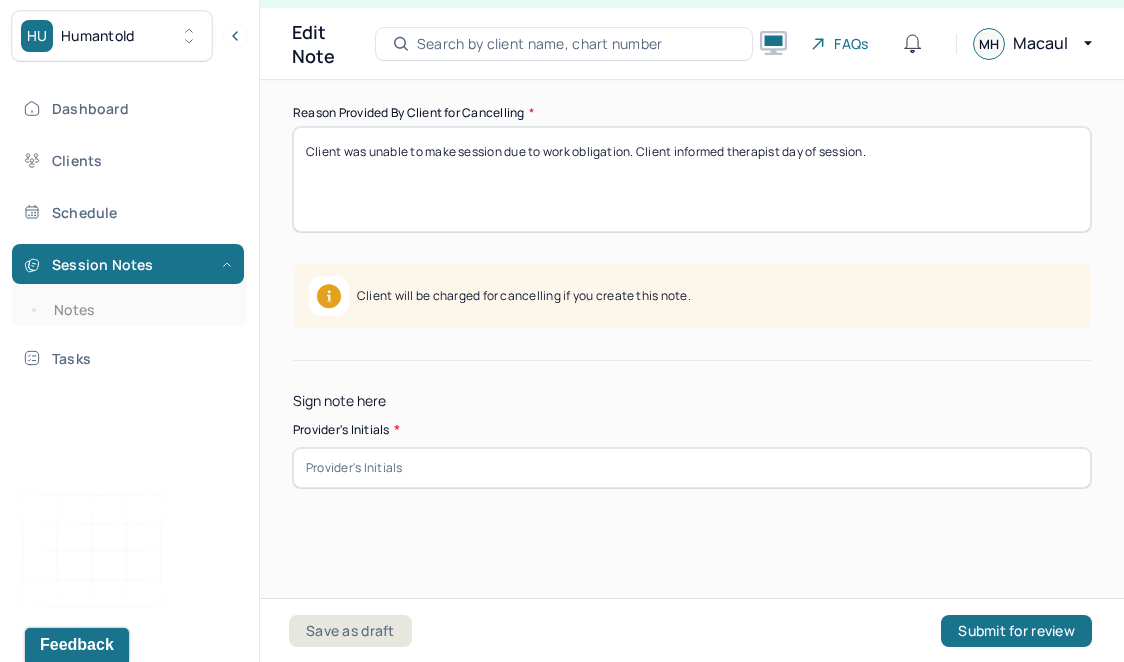 scroll, scrollTop: 457, scrollLeft: 0, axis: vertical 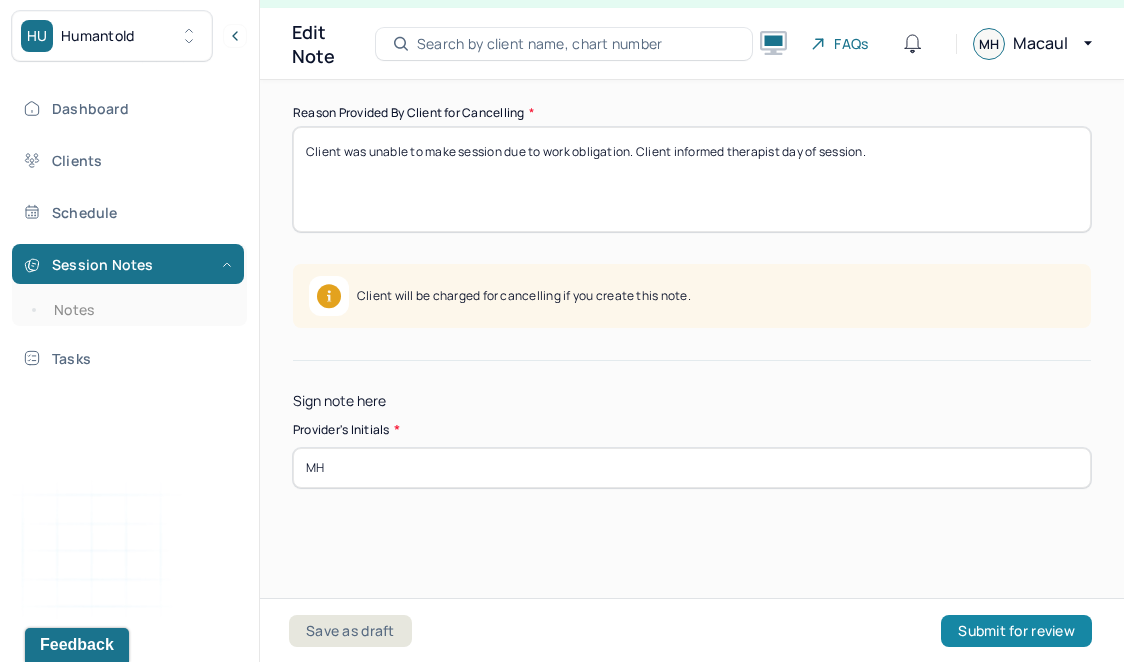 type on "MH" 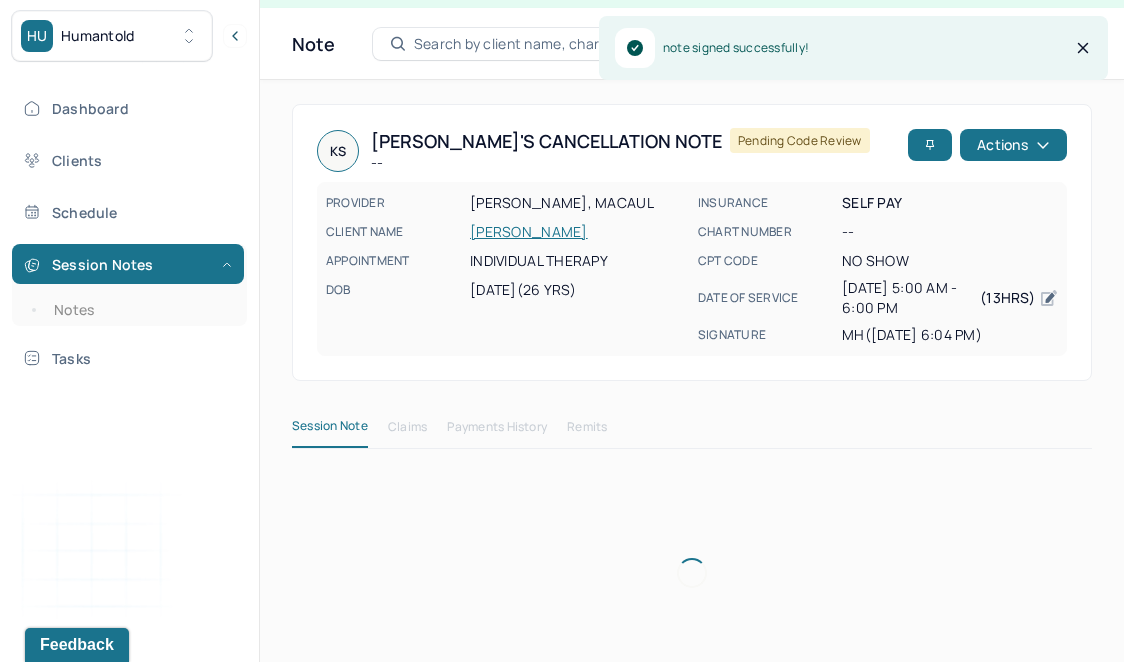scroll, scrollTop: 0, scrollLeft: 0, axis: both 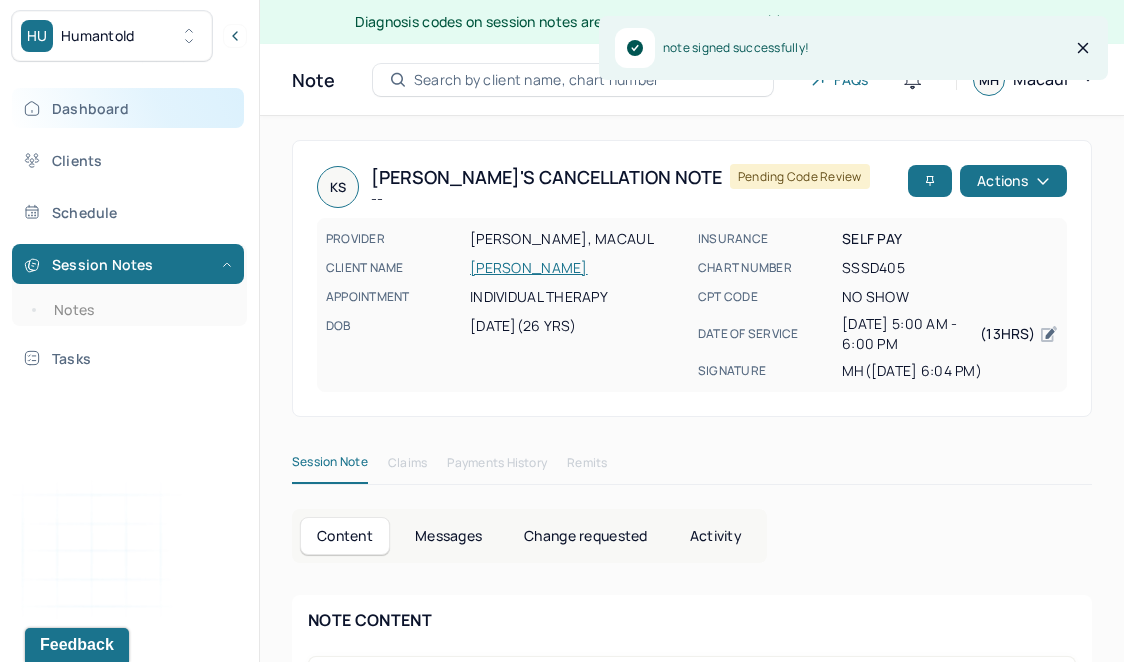 click on "Dashboard" at bounding box center (128, 108) 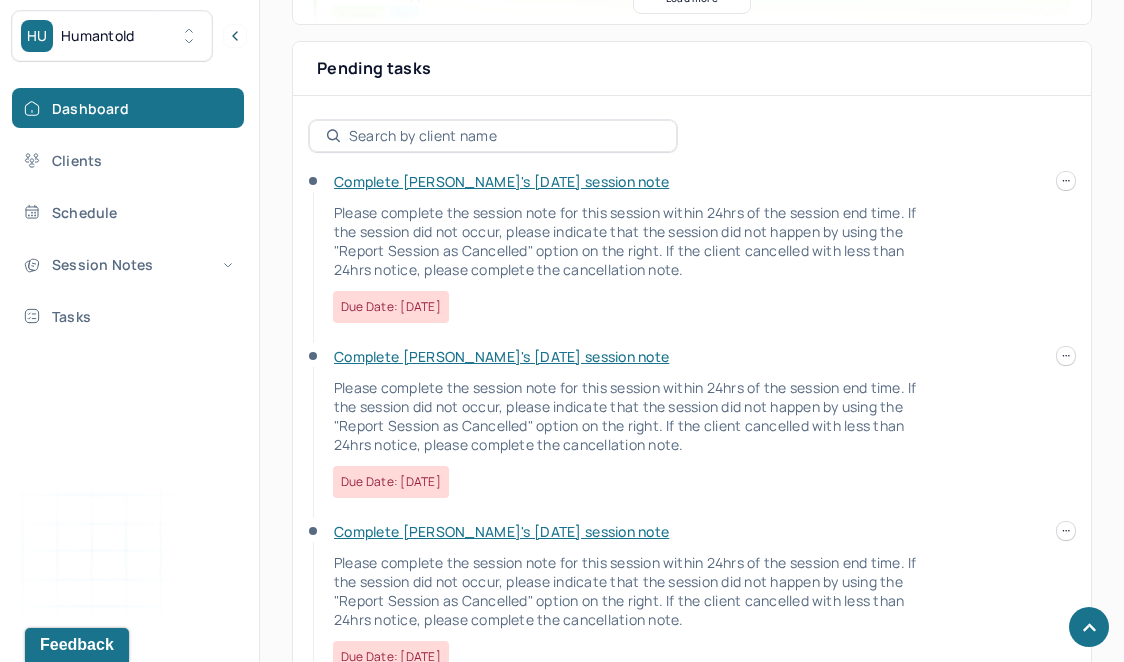 scroll, scrollTop: 743, scrollLeft: 0, axis: vertical 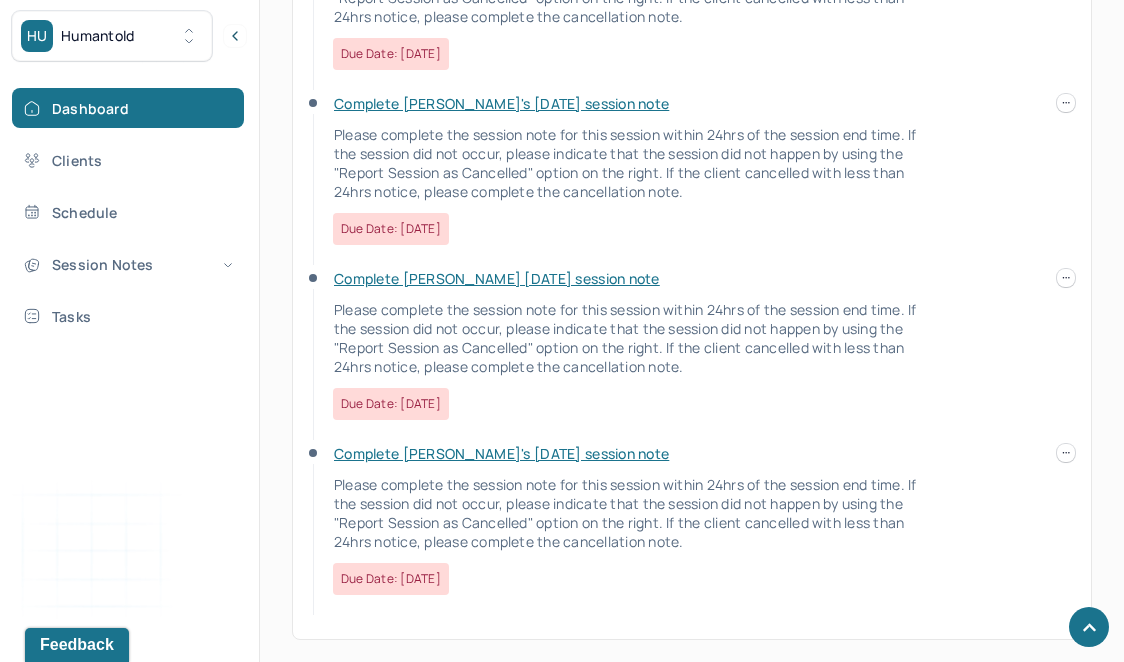 click on "Complete [PERSON_NAME]'s [DATE] session note" at bounding box center [501, 453] 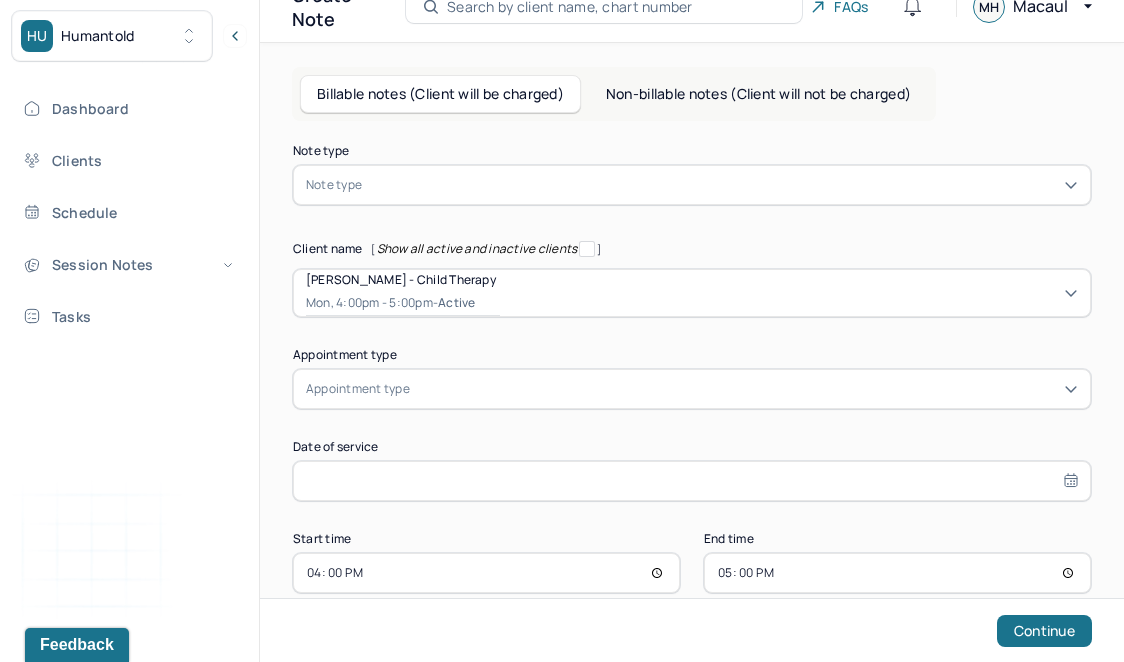 type on "[DATE]" 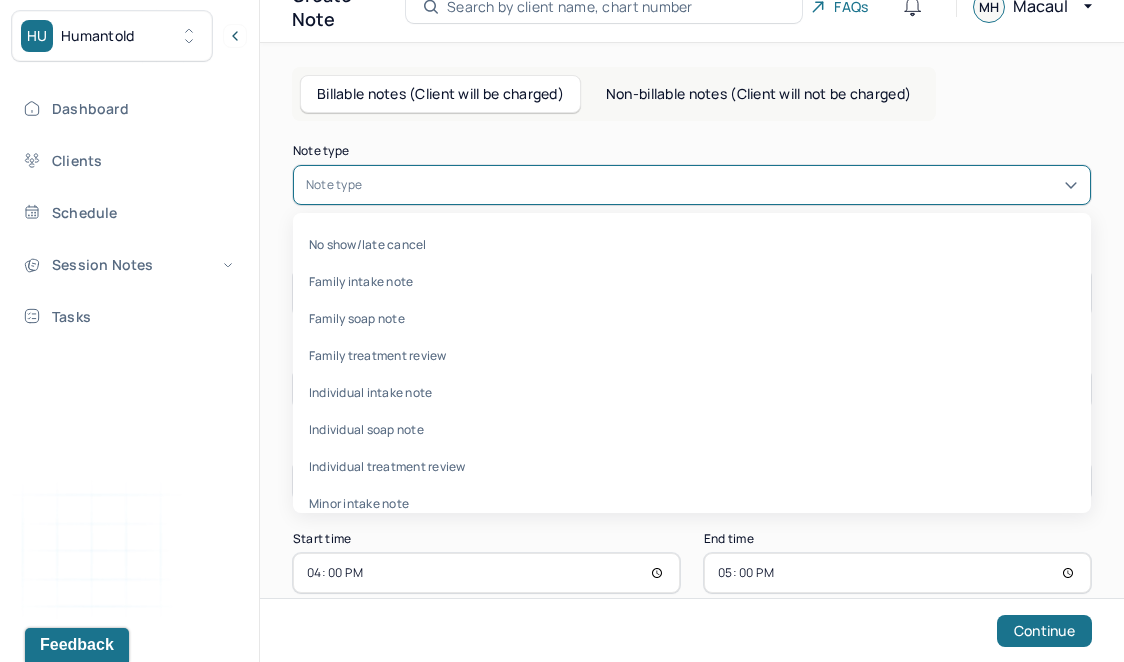 click at bounding box center [722, 185] 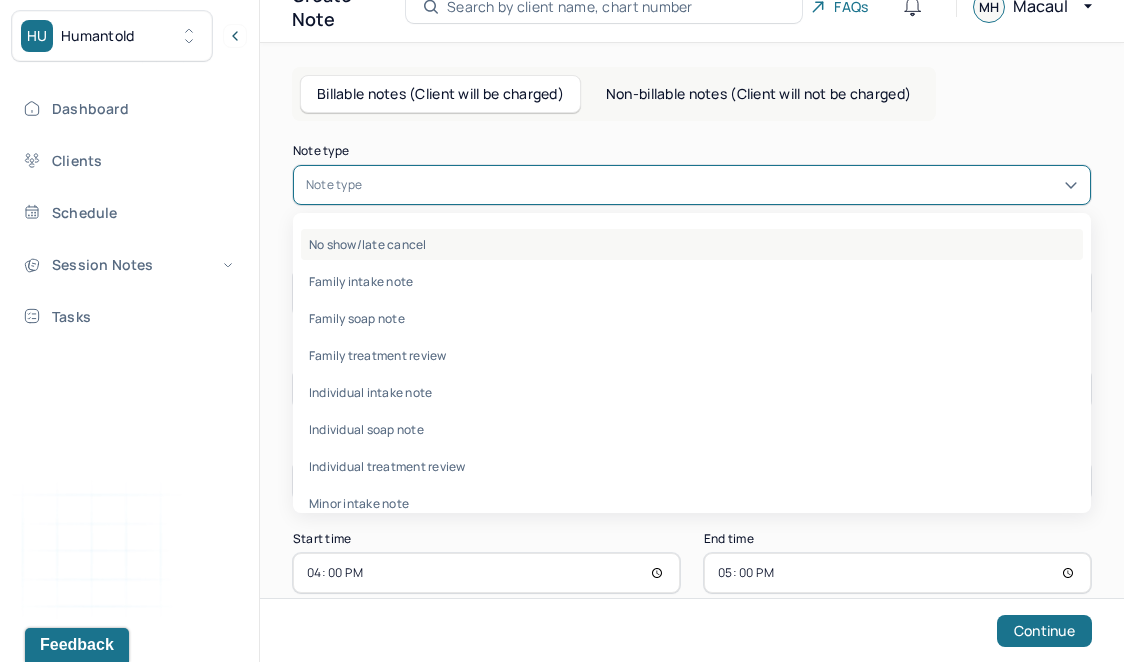 click on "No show/late cancel" at bounding box center [692, 244] 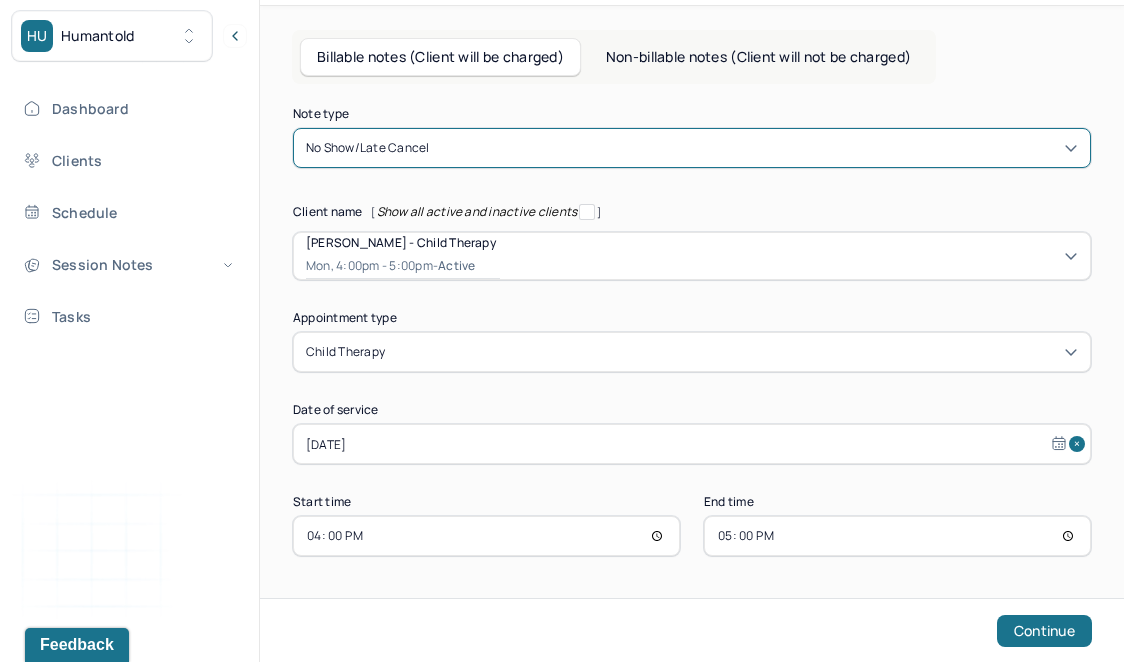 scroll, scrollTop: 110, scrollLeft: 0, axis: vertical 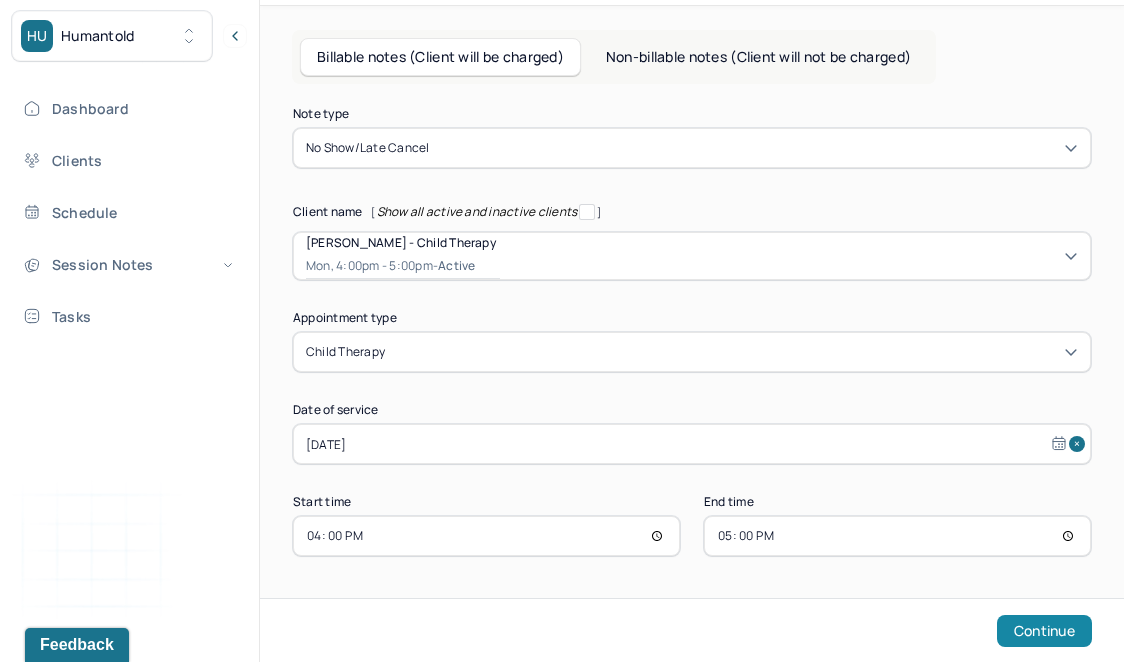 click on "Continue" at bounding box center (1044, 631) 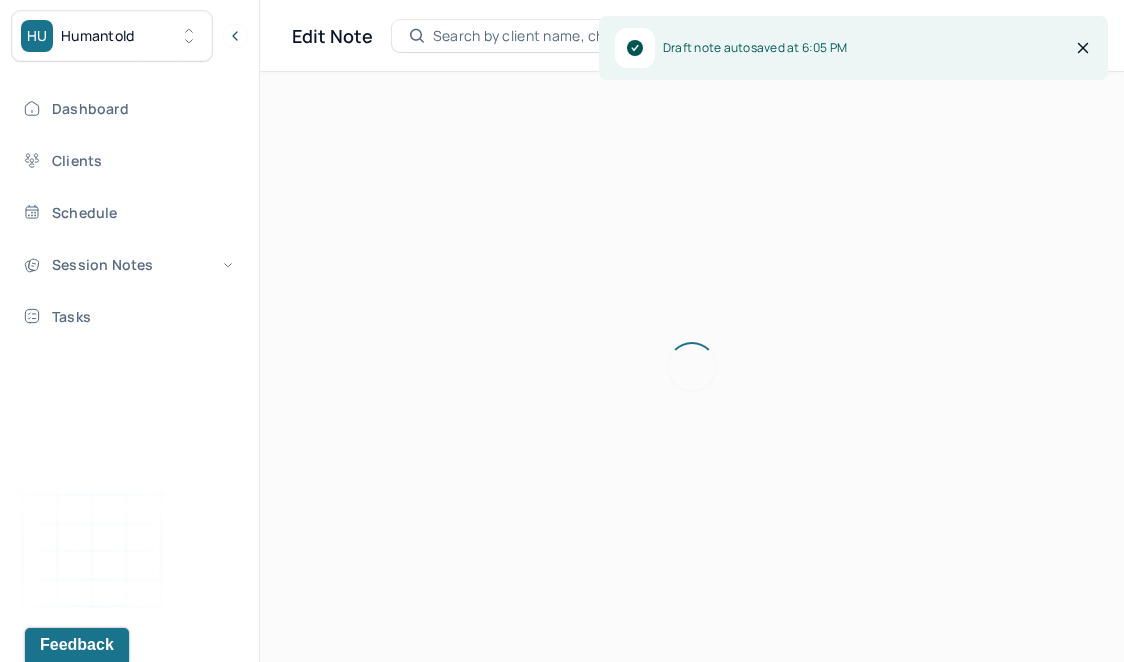 scroll, scrollTop: 36, scrollLeft: 0, axis: vertical 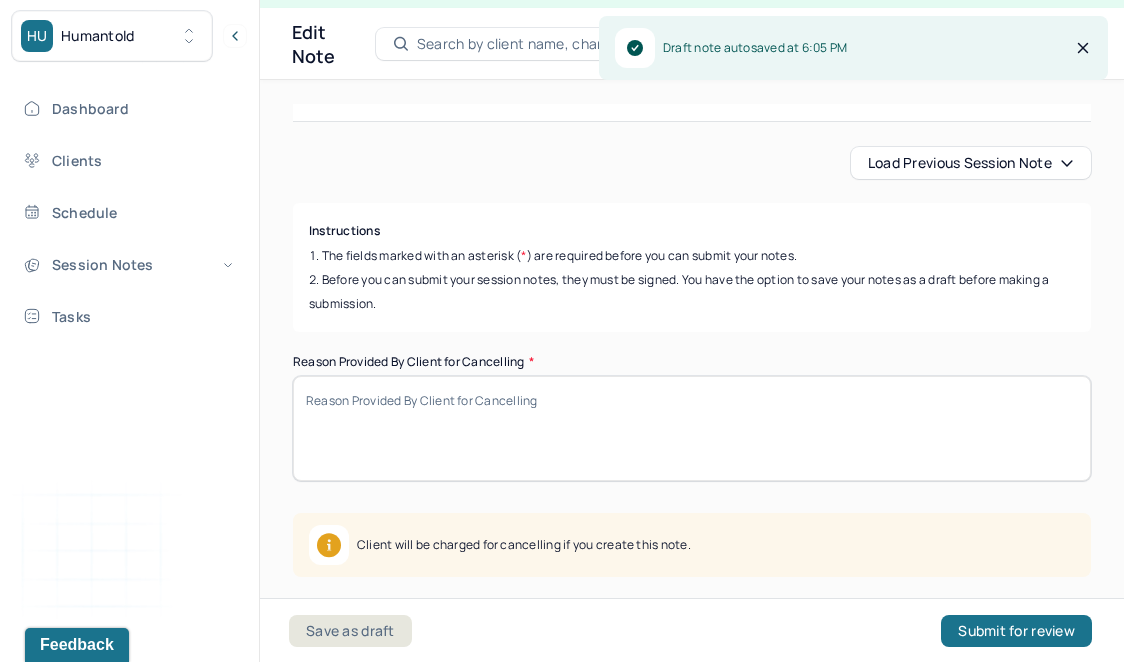 click on "Reason Provided By Client for Cancelling *" at bounding box center [692, 428] 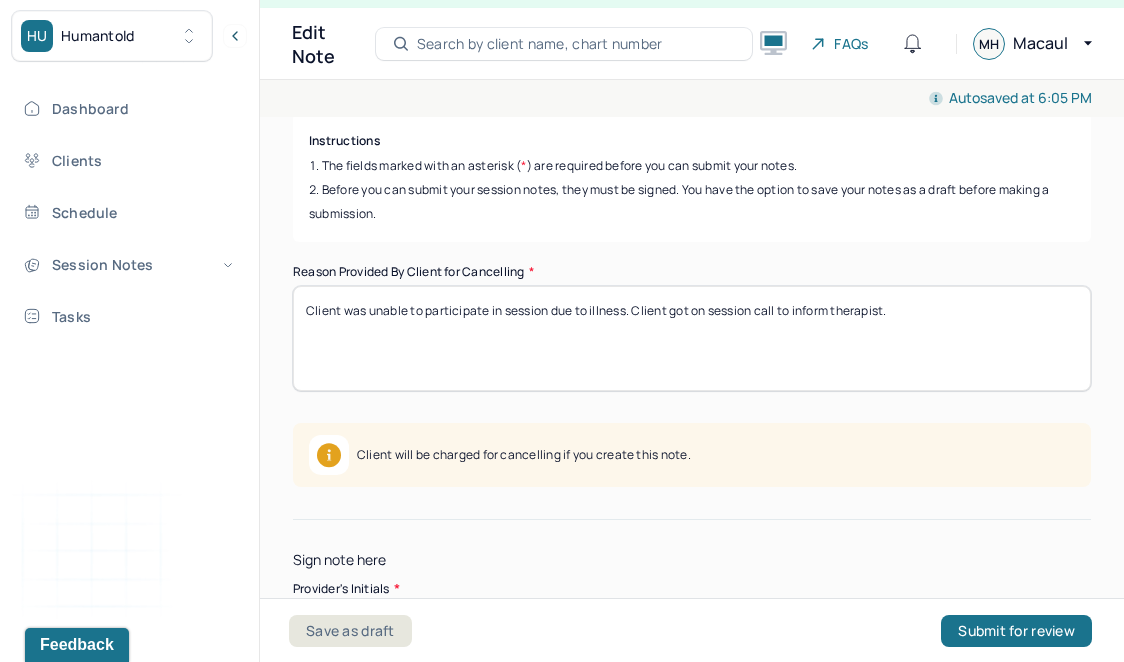 scroll, scrollTop: 476, scrollLeft: 0, axis: vertical 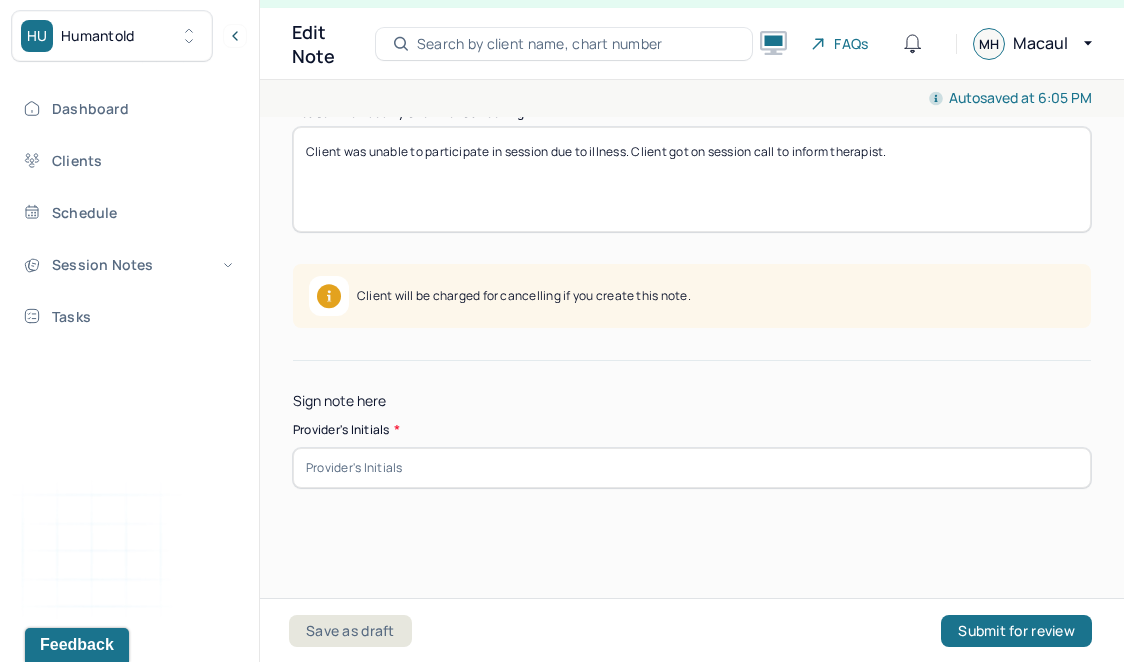 type on "Client was unable to participate in session due to illness. Client got on session call to inform therapist." 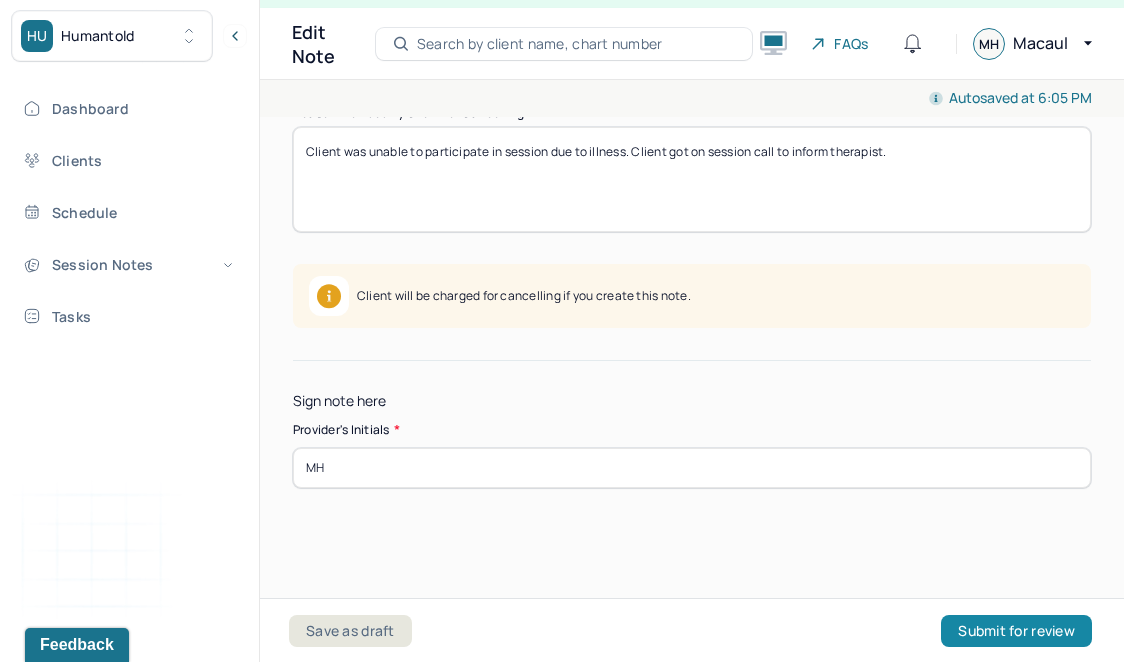 type on "MH" 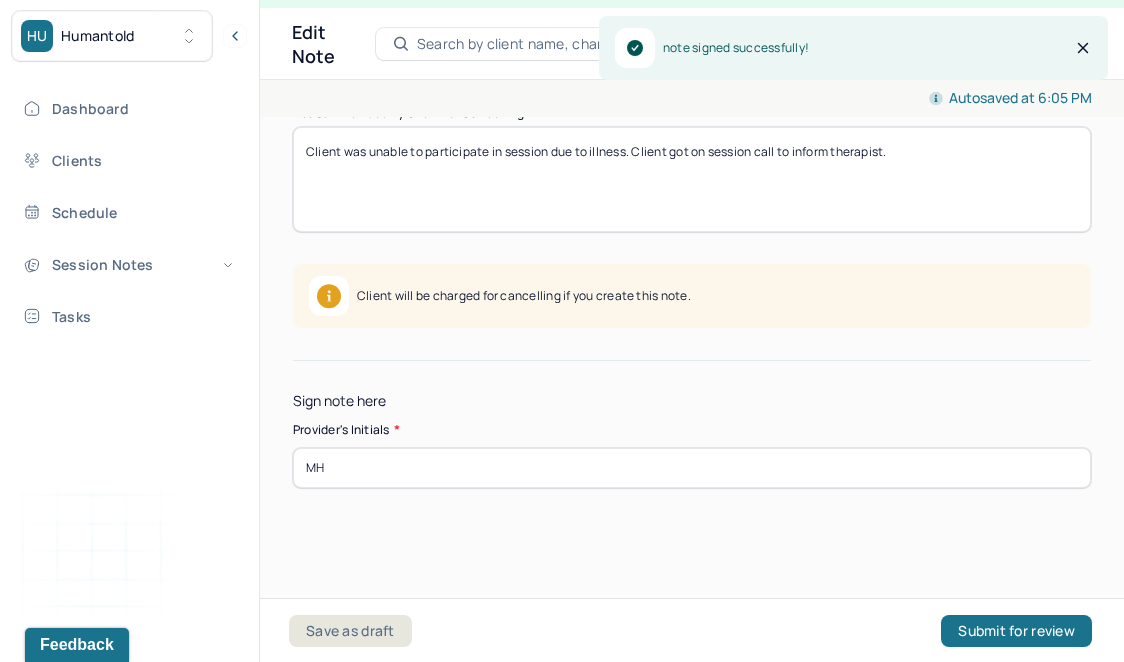 scroll, scrollTop: 0, scrollLeft: 0, axis: both 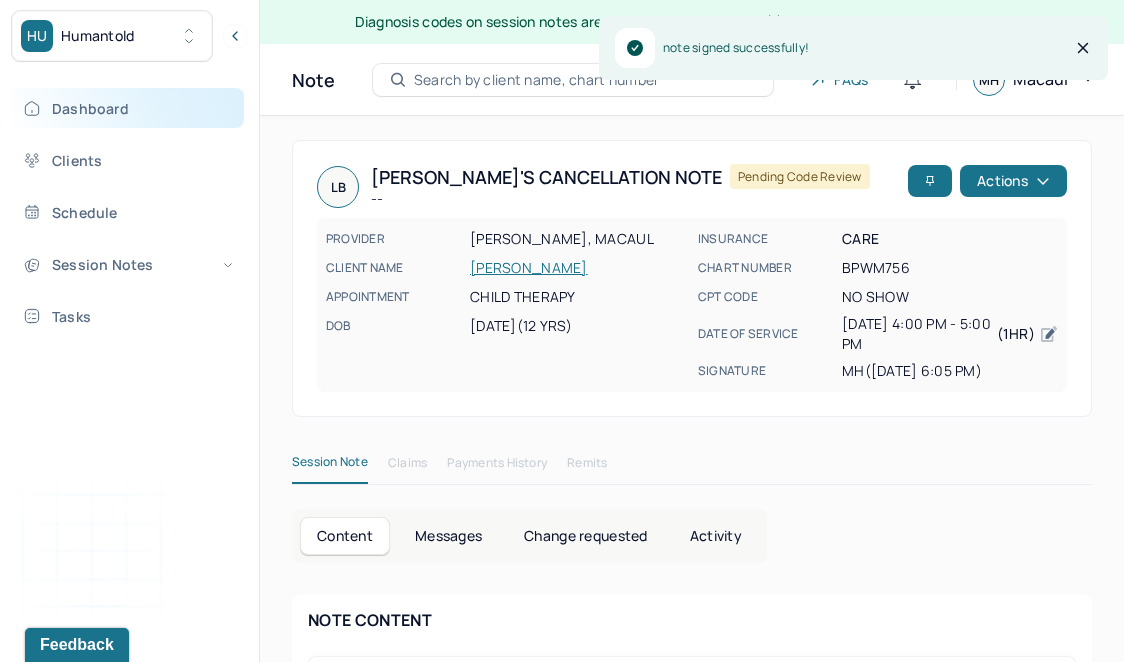 click on "Dashboard" at bounding box center [128, 108] 